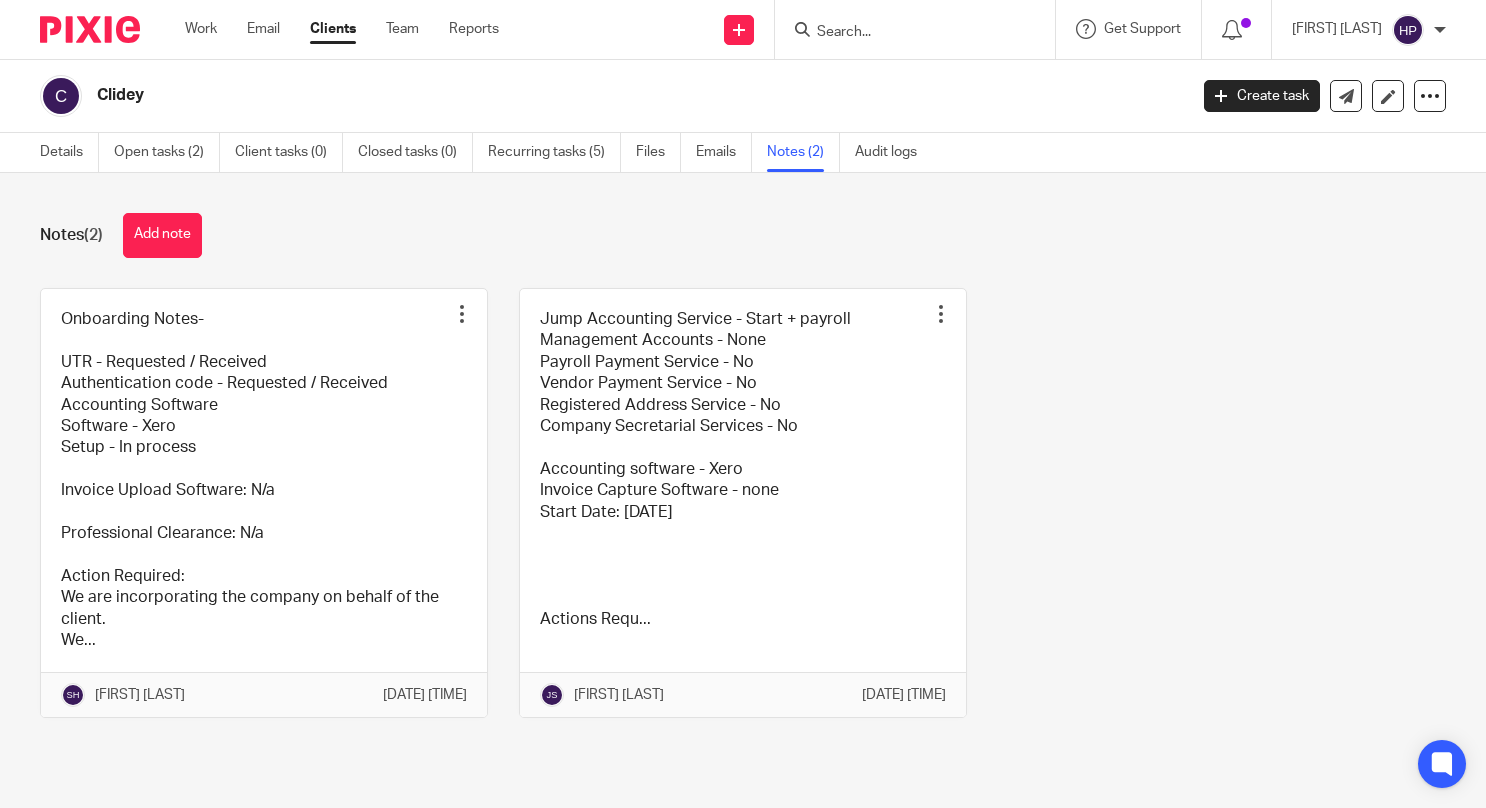 scroll, scrollTop: 0, scrollLeft: 0, axis: both 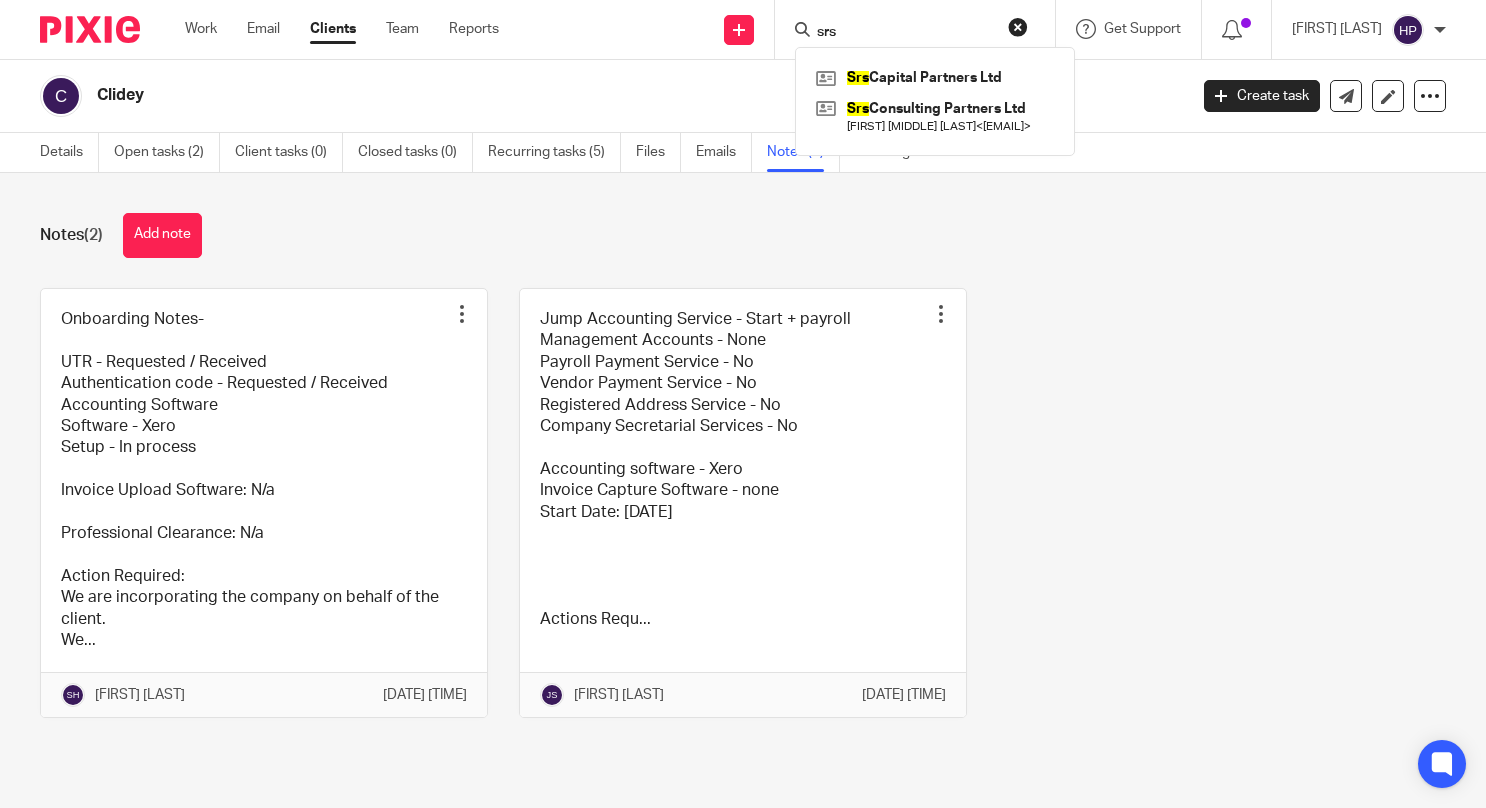 type on "srs" 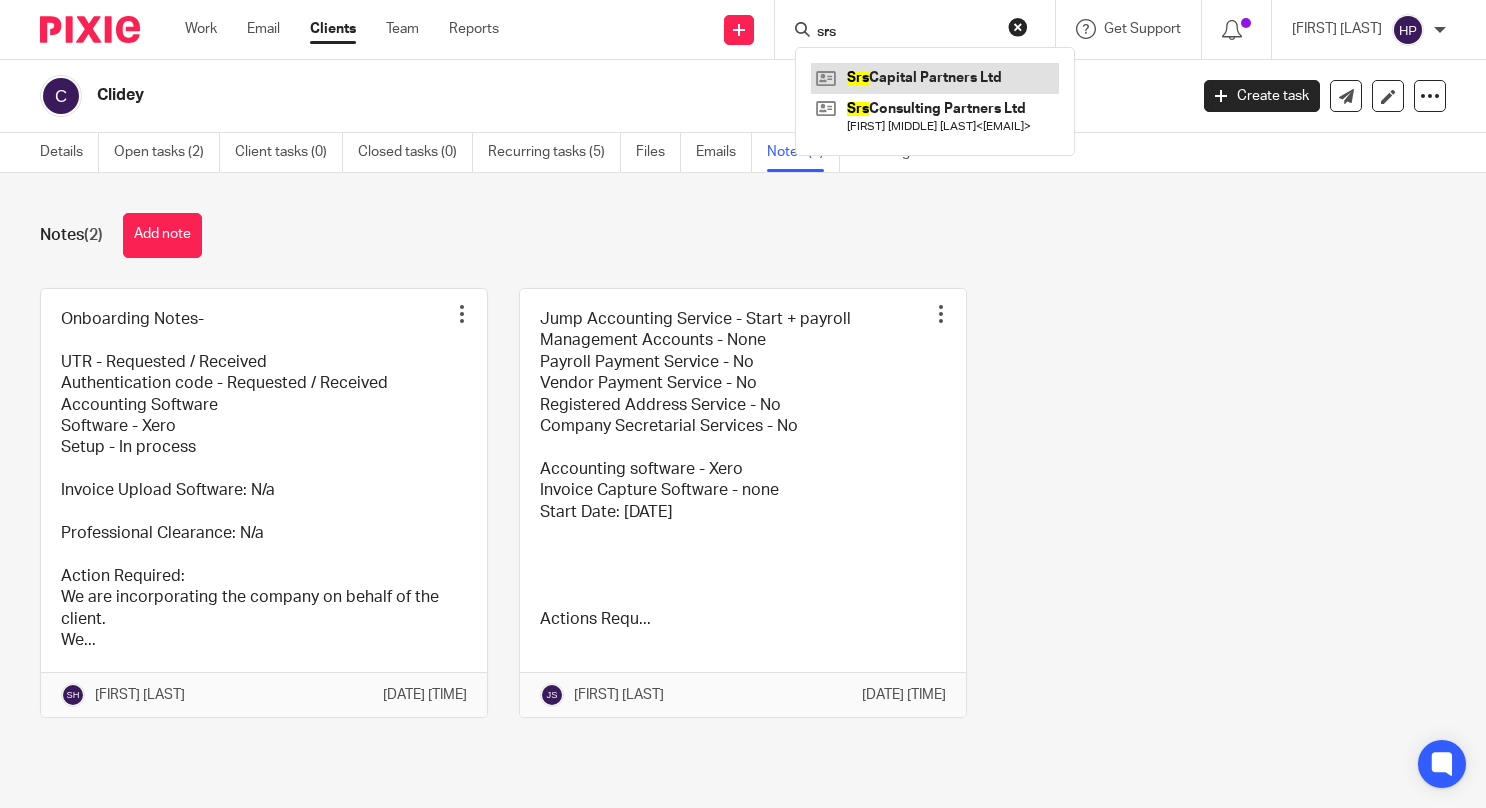 click at bounding box center (935, 78) 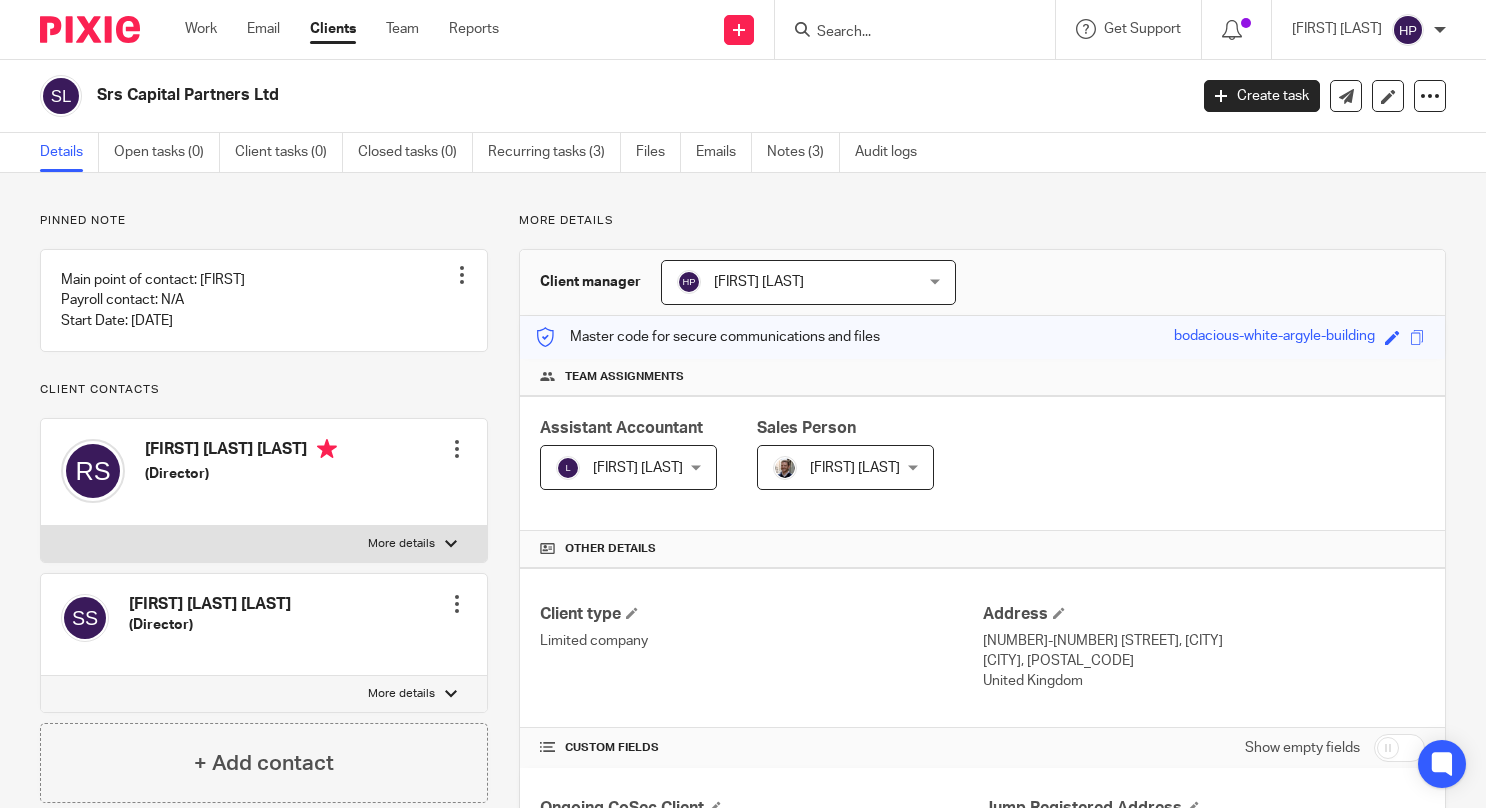 scroll, scrollTop: 0, scrollLeft: 0, axis: both 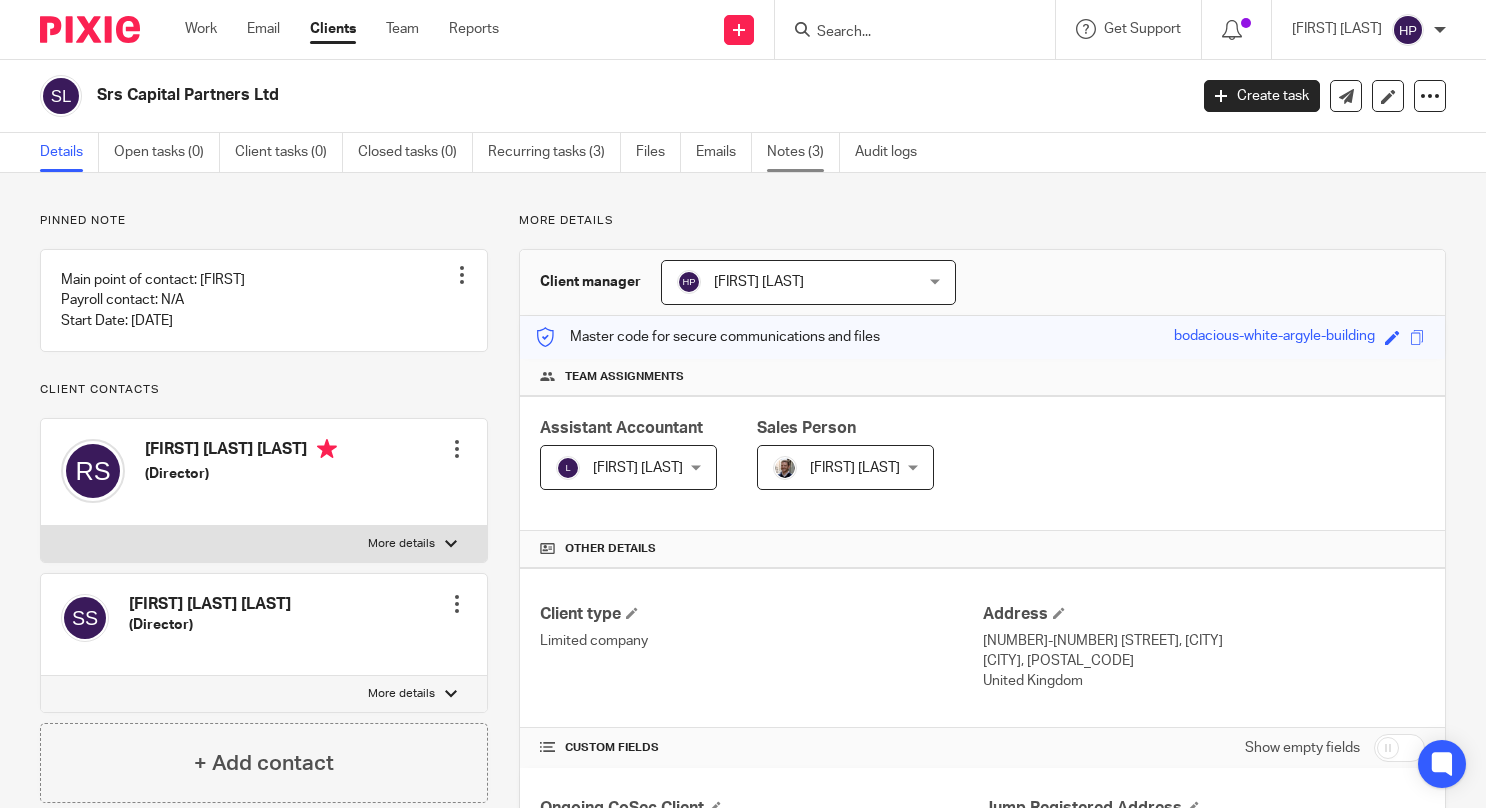 click on "Notes (3)" at bounding box center (803, 152) 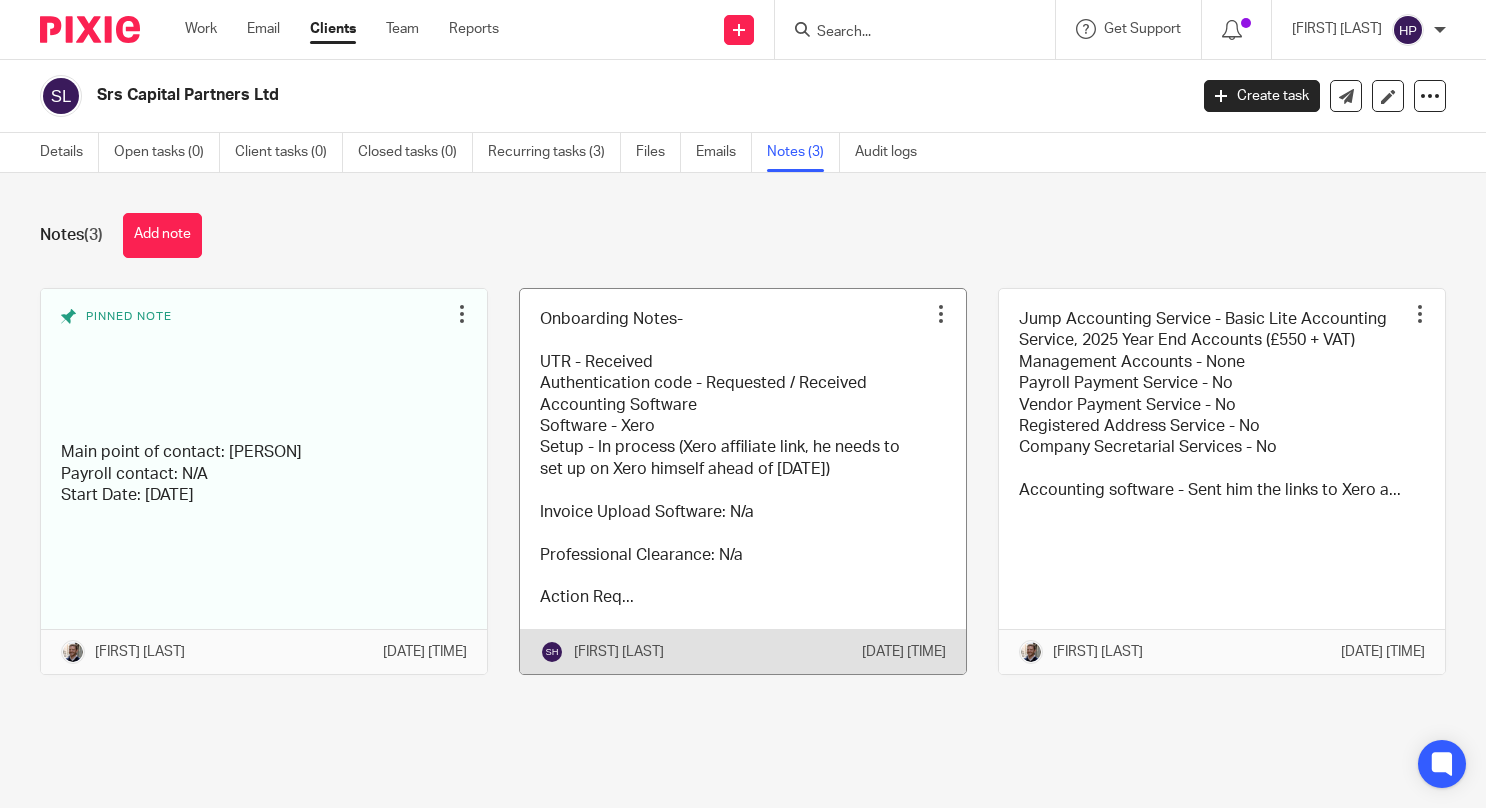 scroll, scrollTop: 0, scrollLeft: 0, axis: both 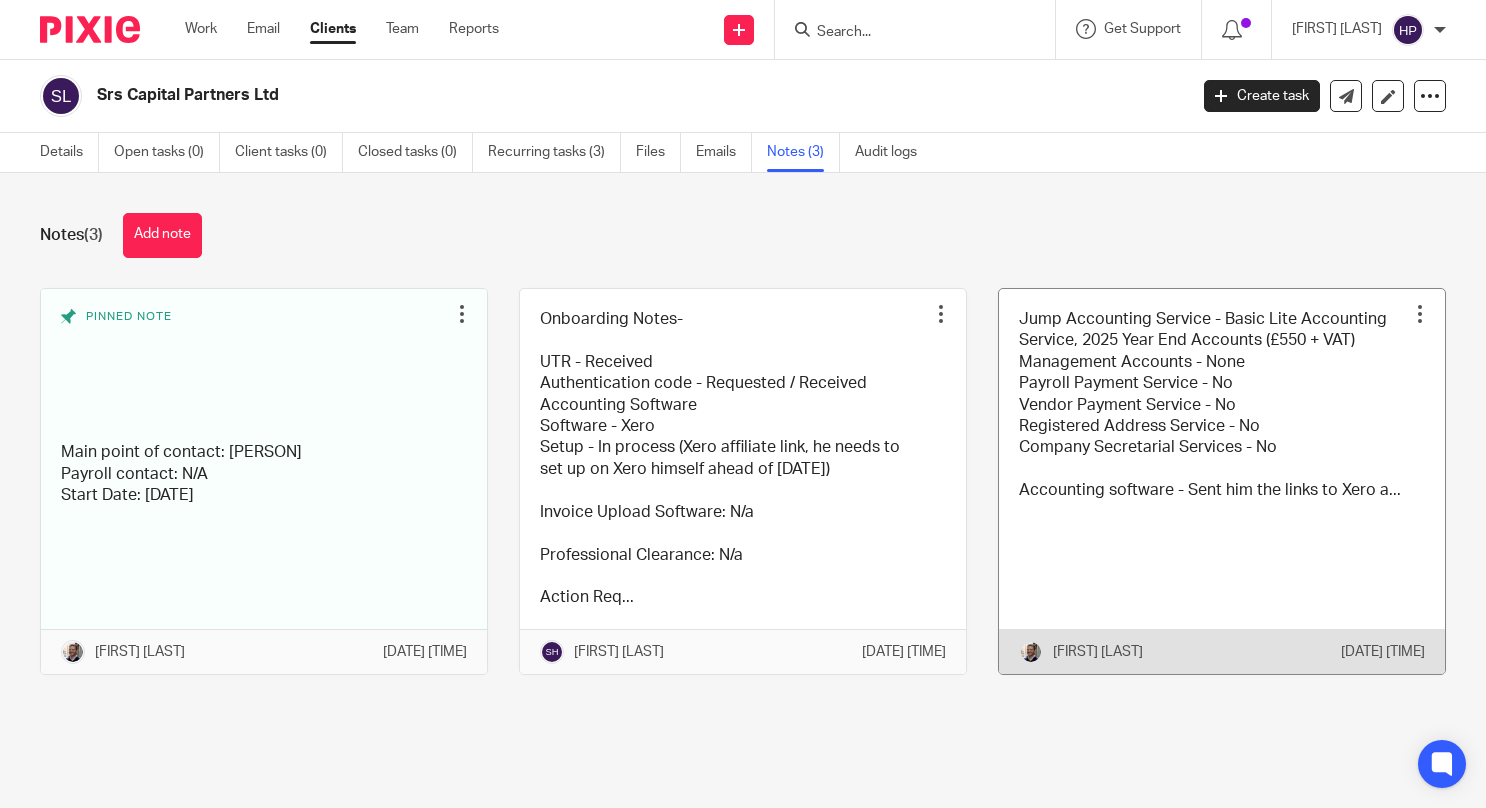click at bounding box center (1222, 481) 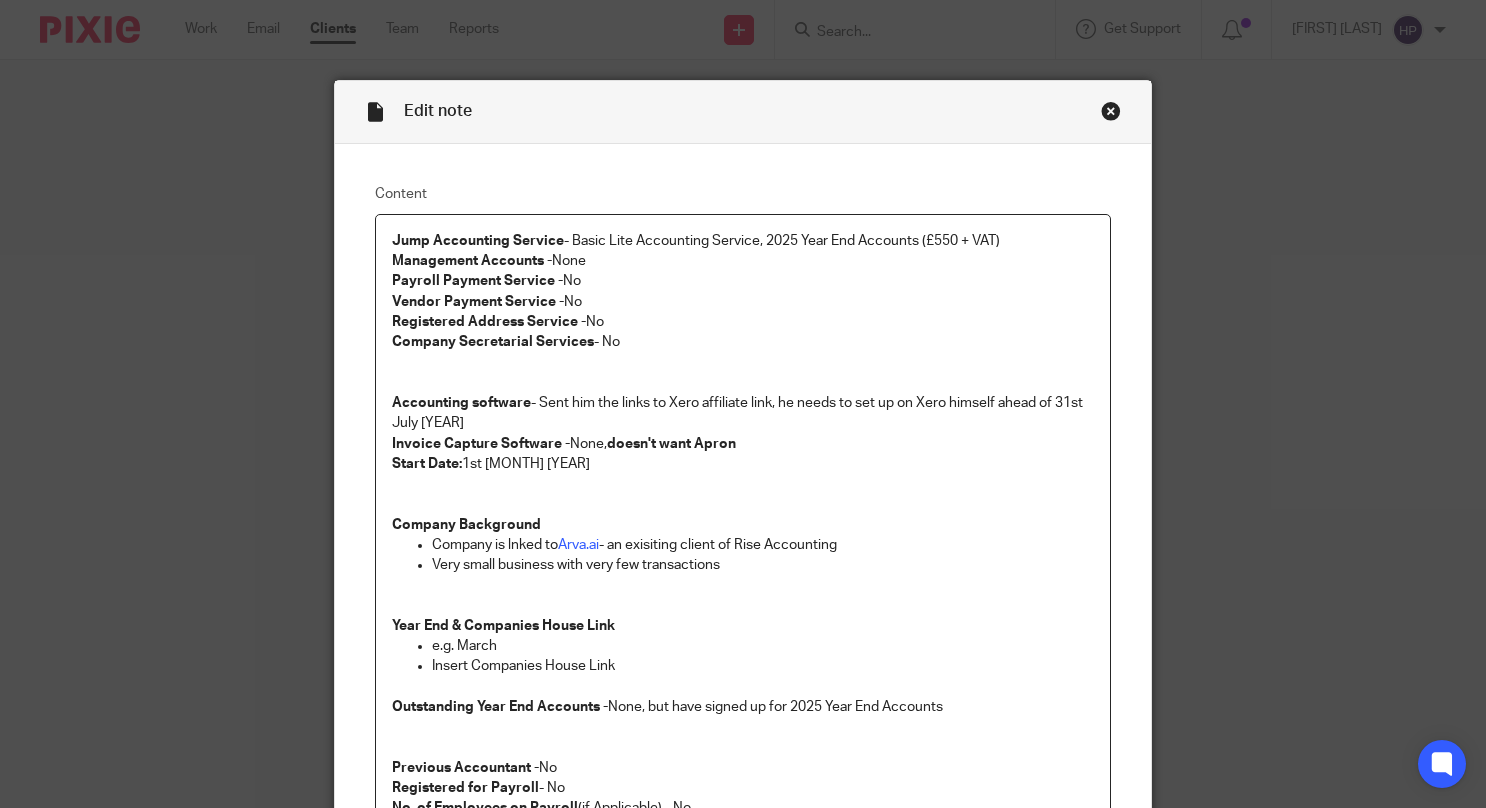scroll, scrollTop: 0, scrollLeft: 0, axis: both 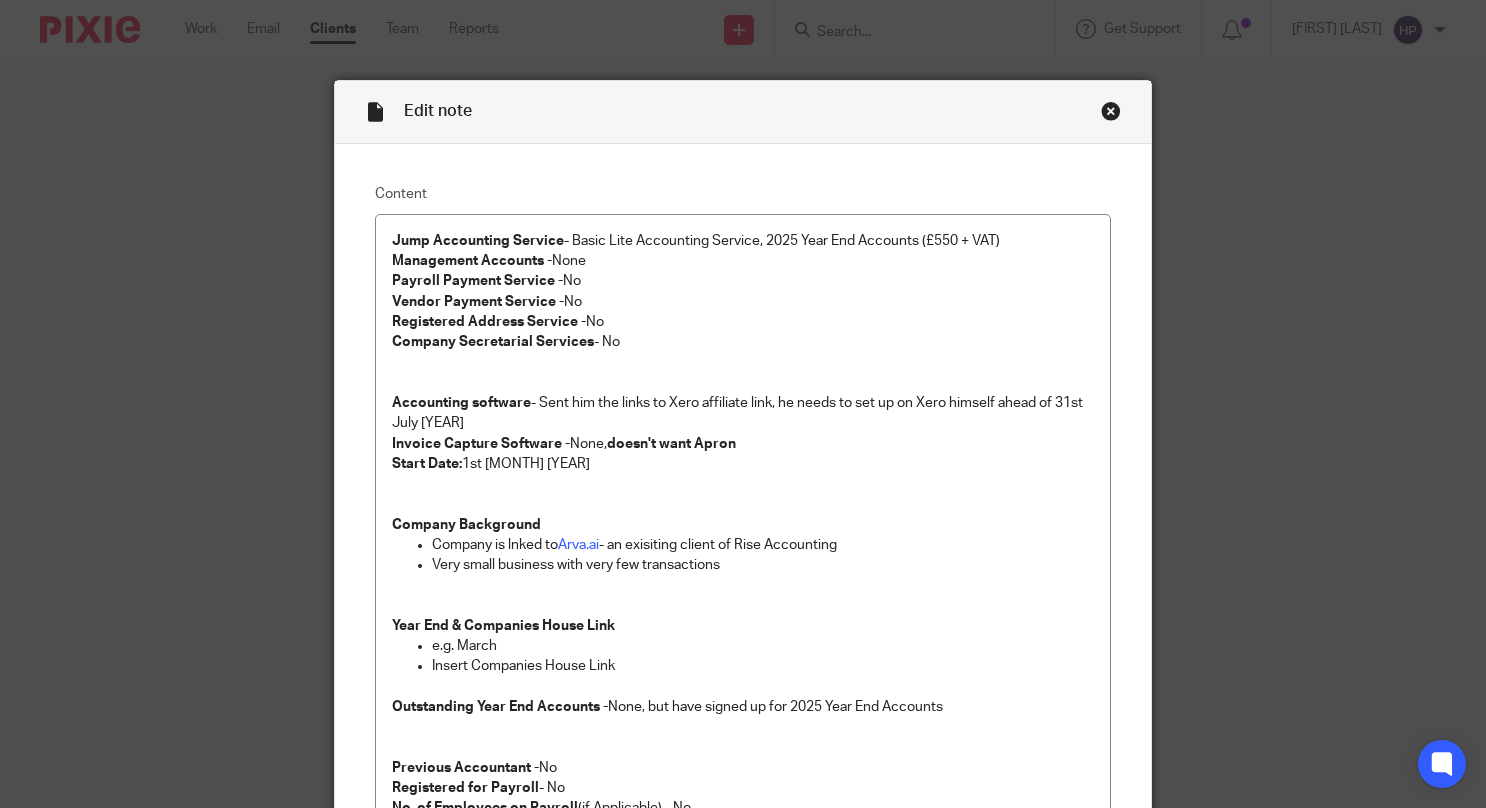 click at bounding box center (1111, 111) 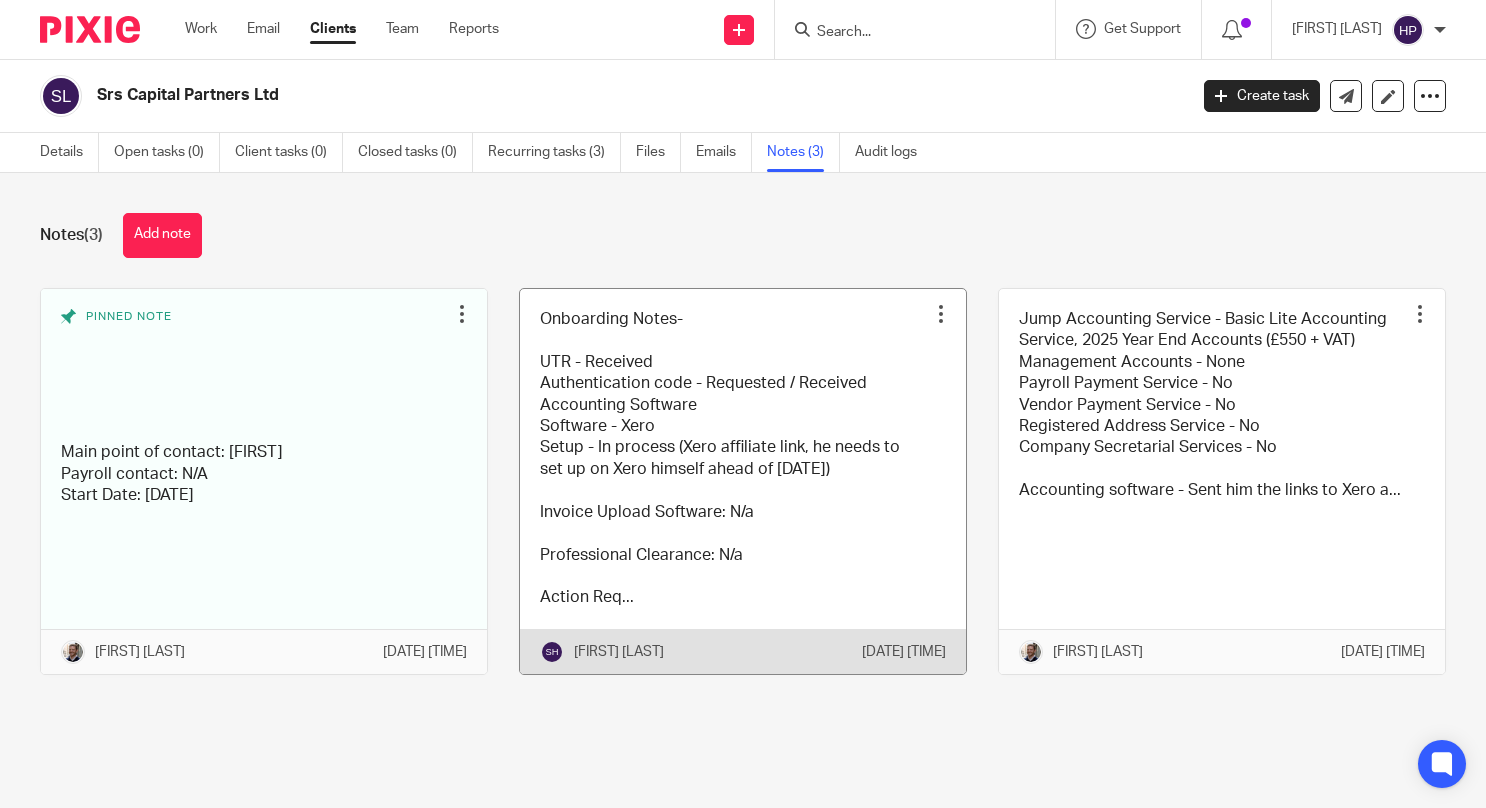 scroll, scrollTop: 0, scrollLeft: 0, axis: both 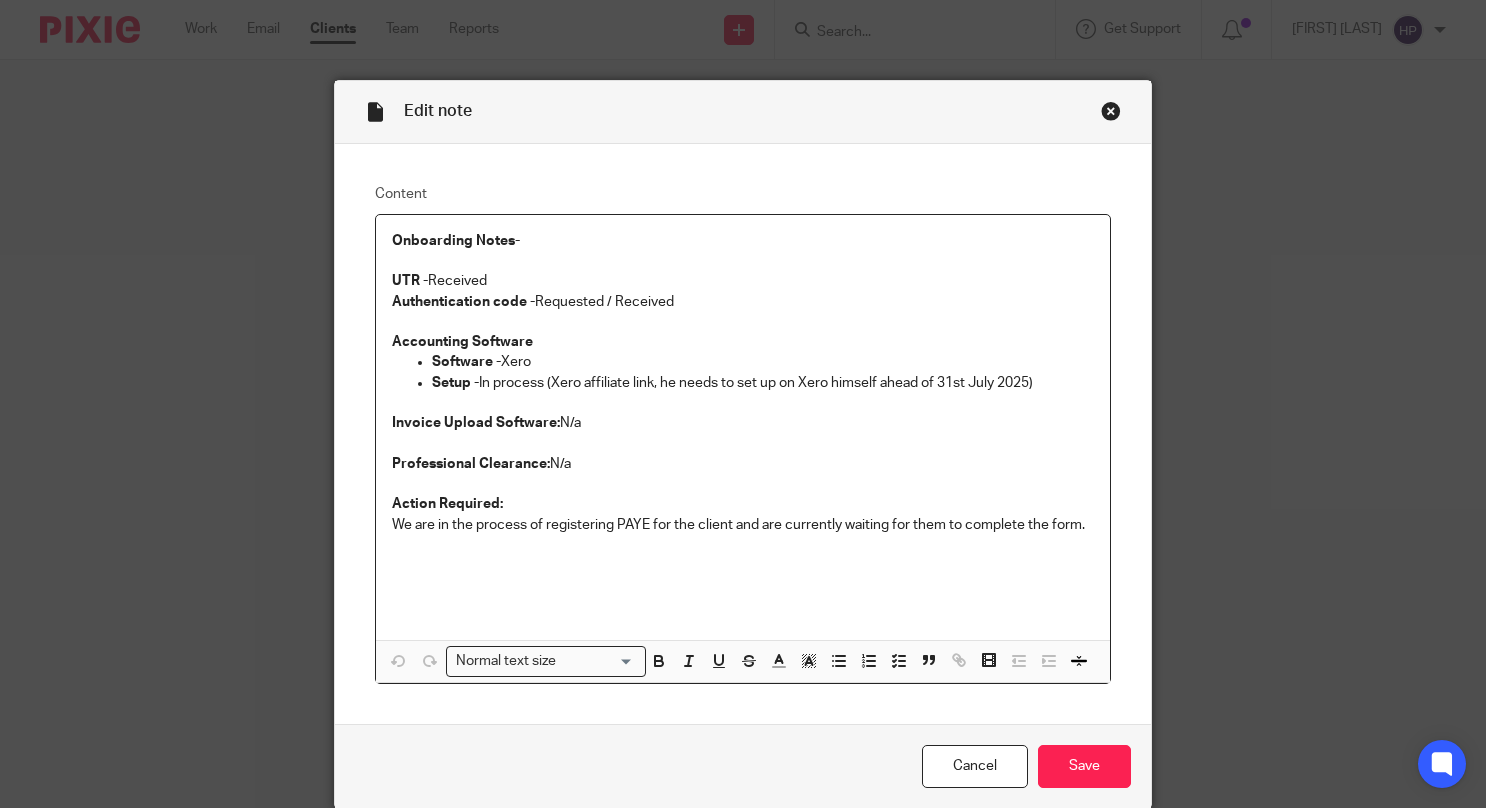 click at bounding box center (1111, 111) 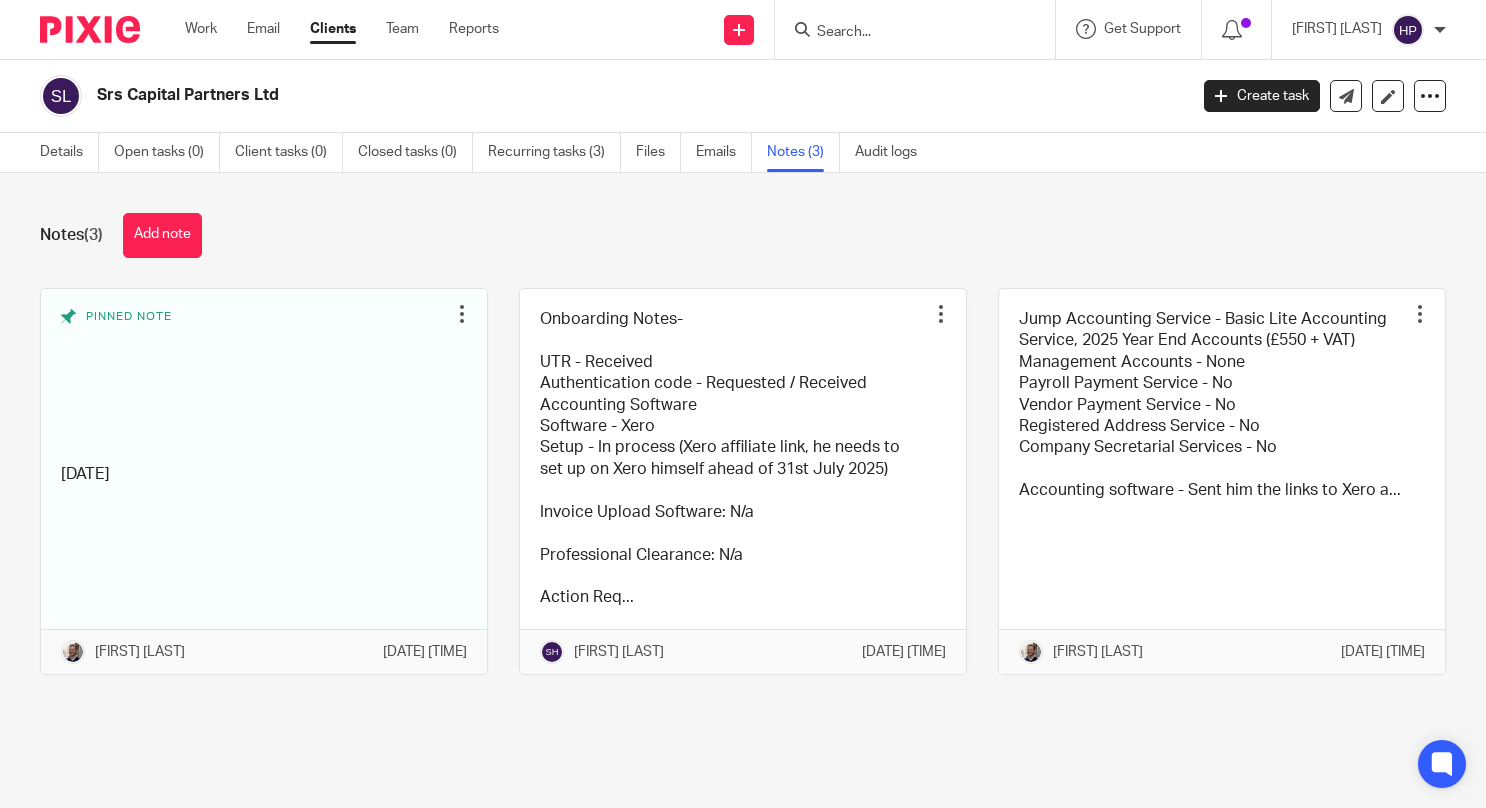 scroll, scrollTop: 0, scrollLeft: 0, axis: both 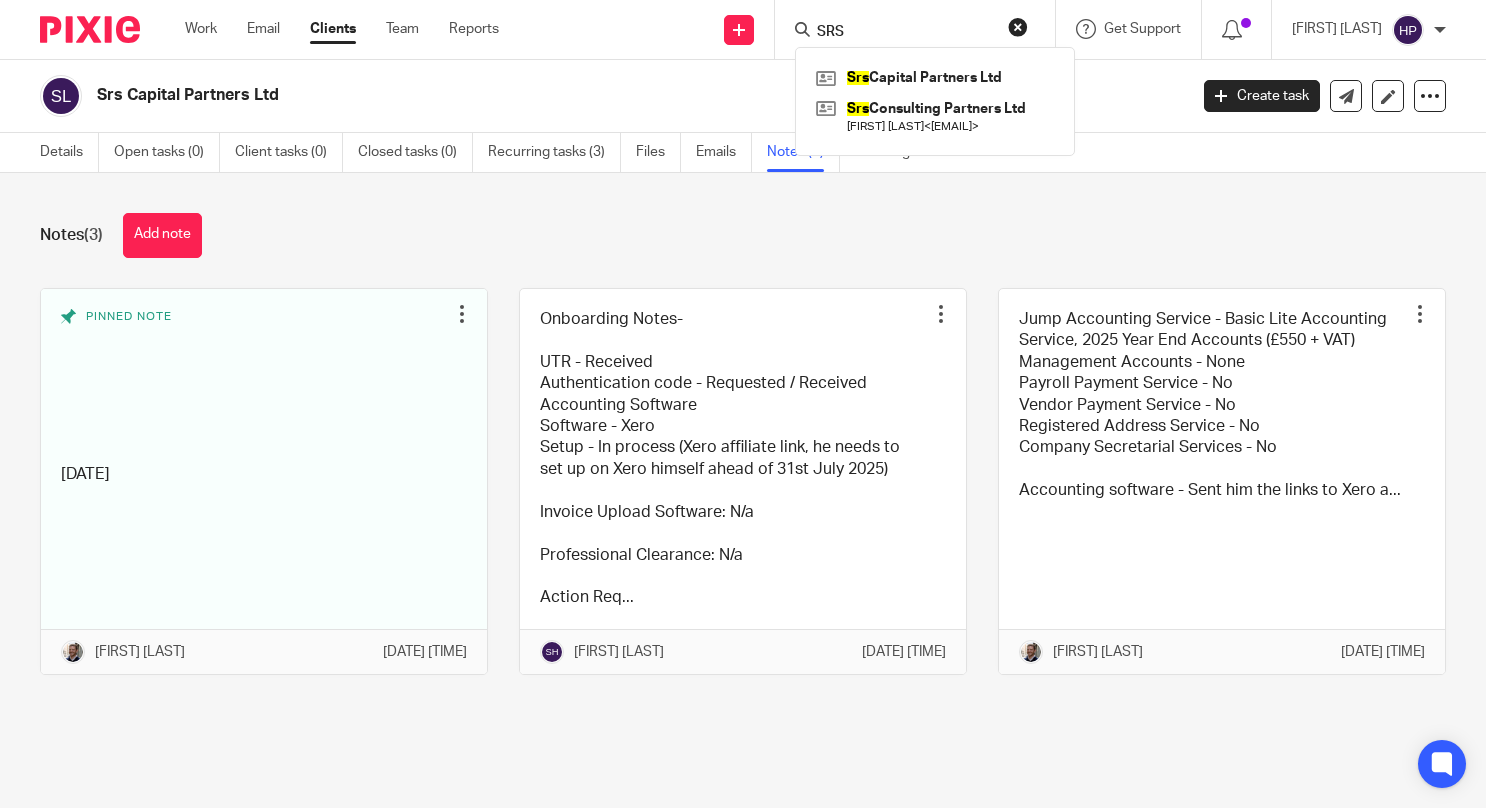 type on "SRS" 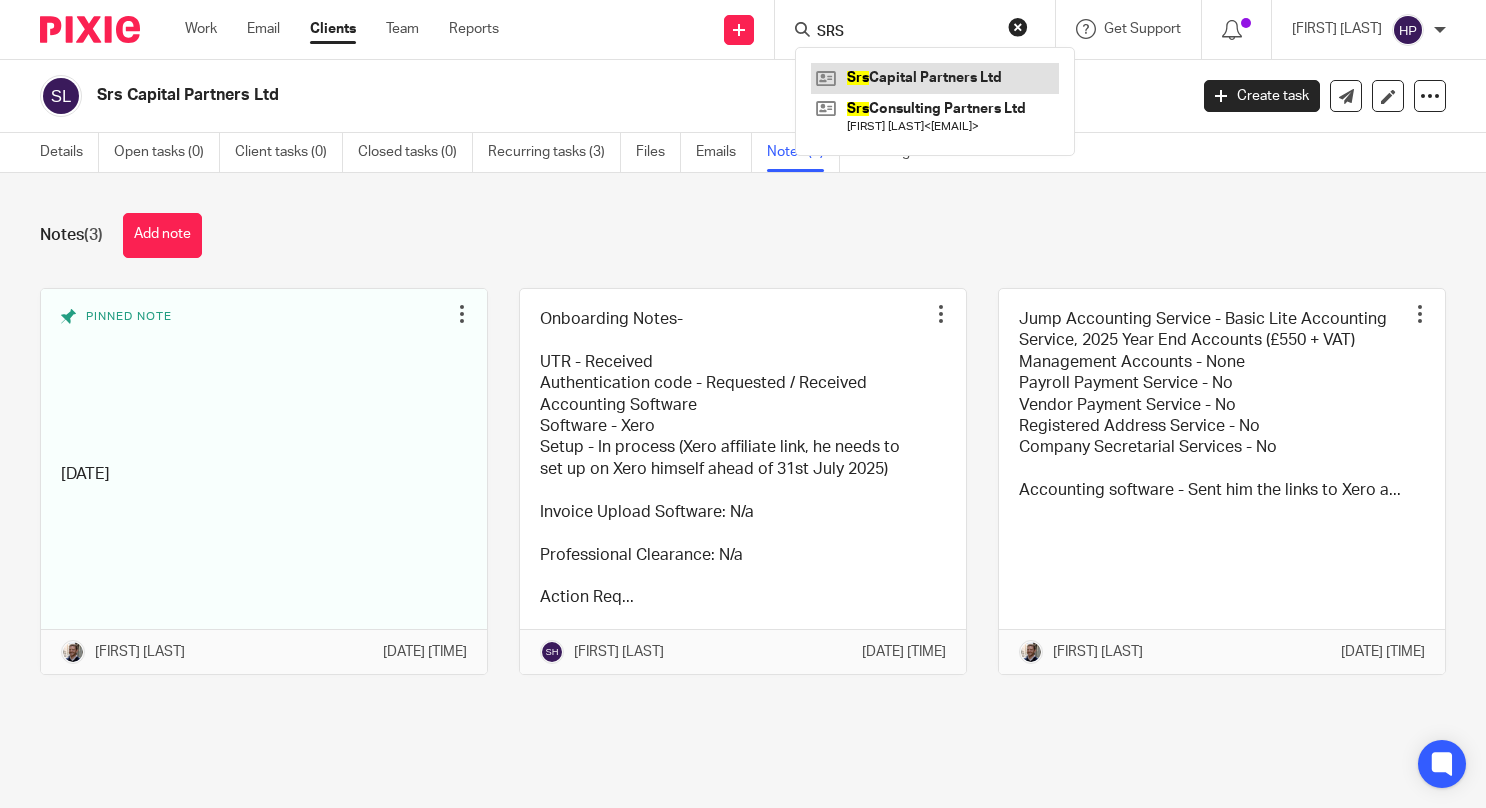 click at bounding box center (935, 78) 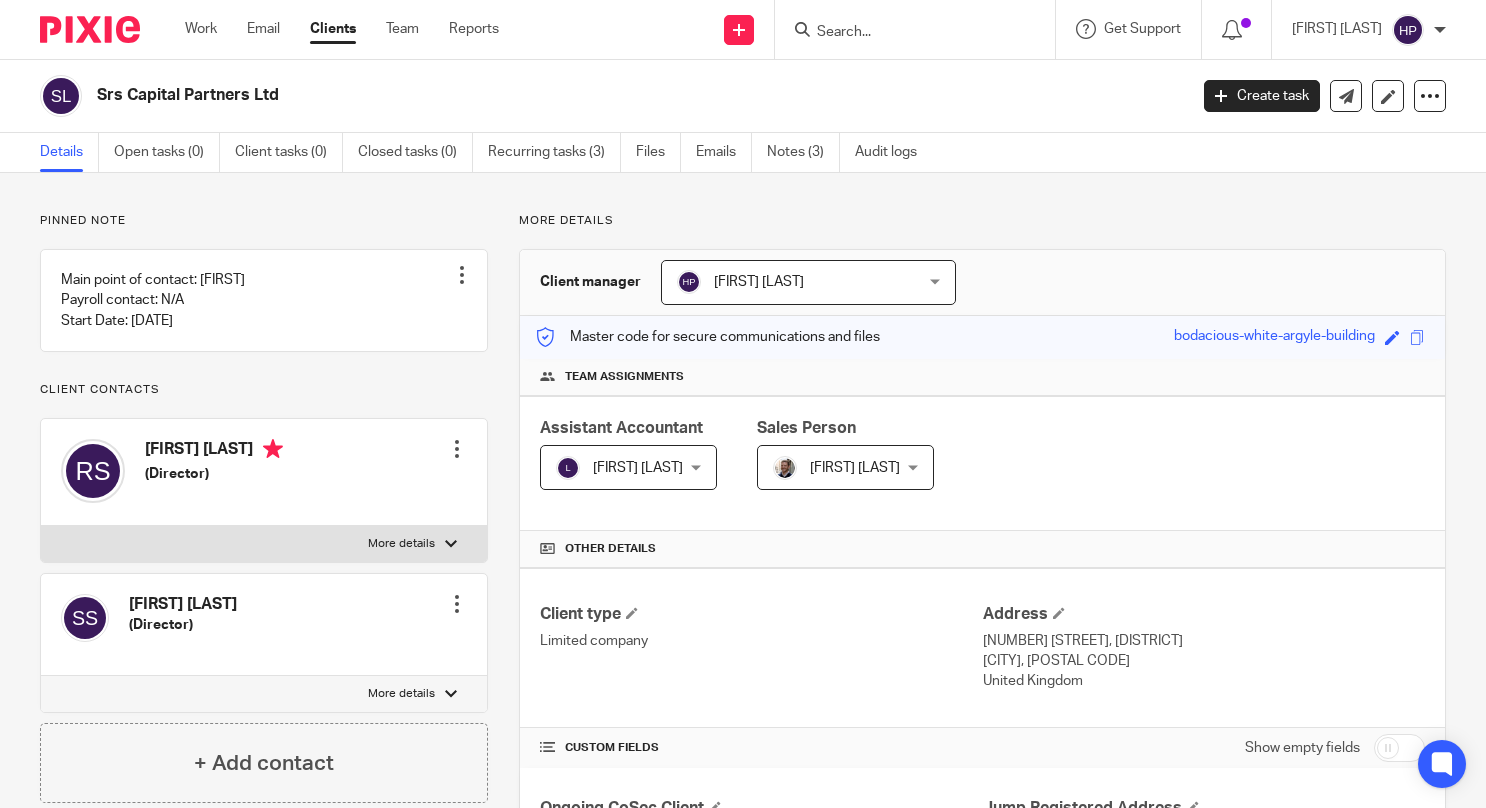 scroll, scrollTop: 0, scrollLeft: 0, axis: both 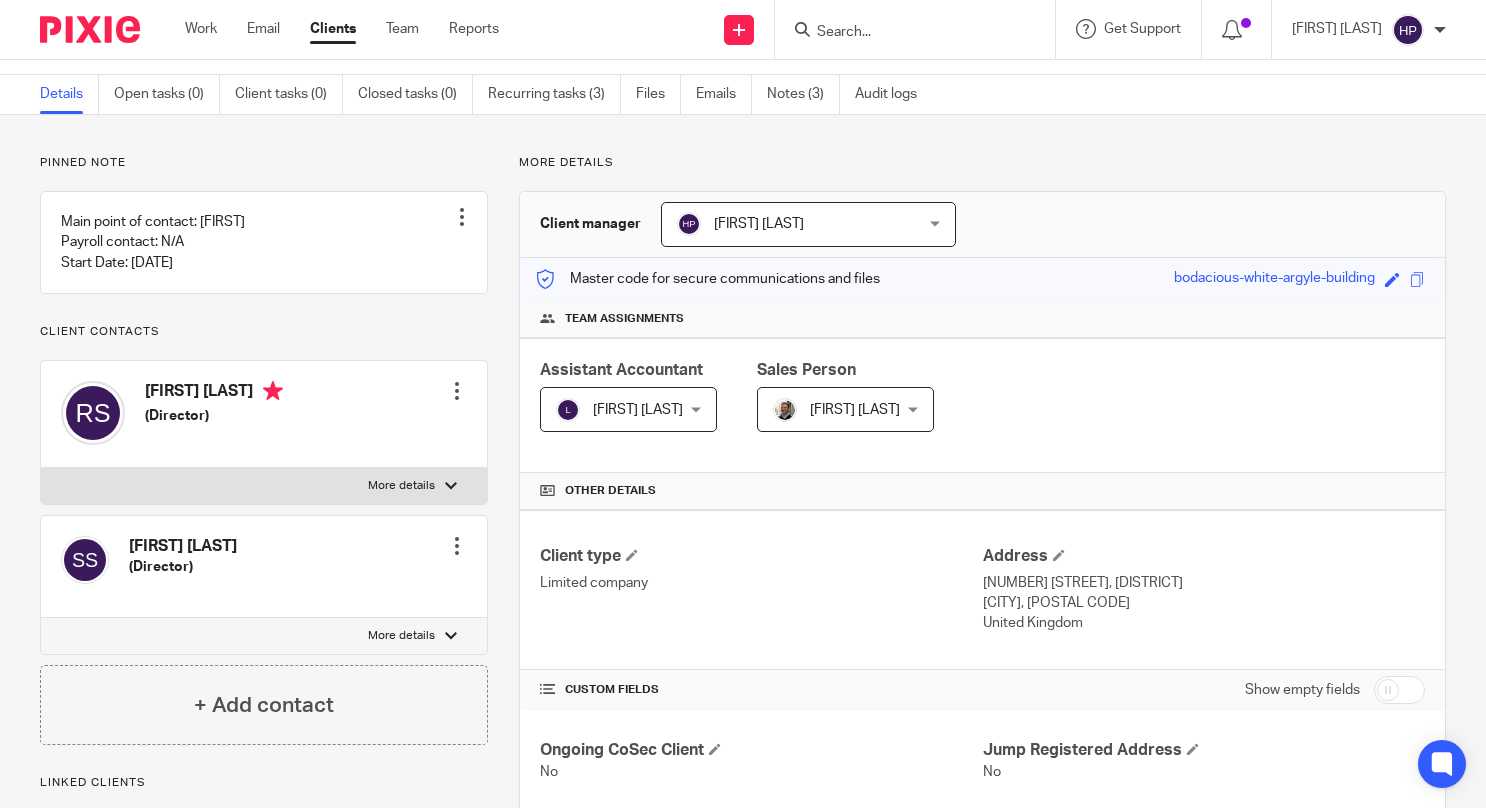 click at bounding box center (905, 33) 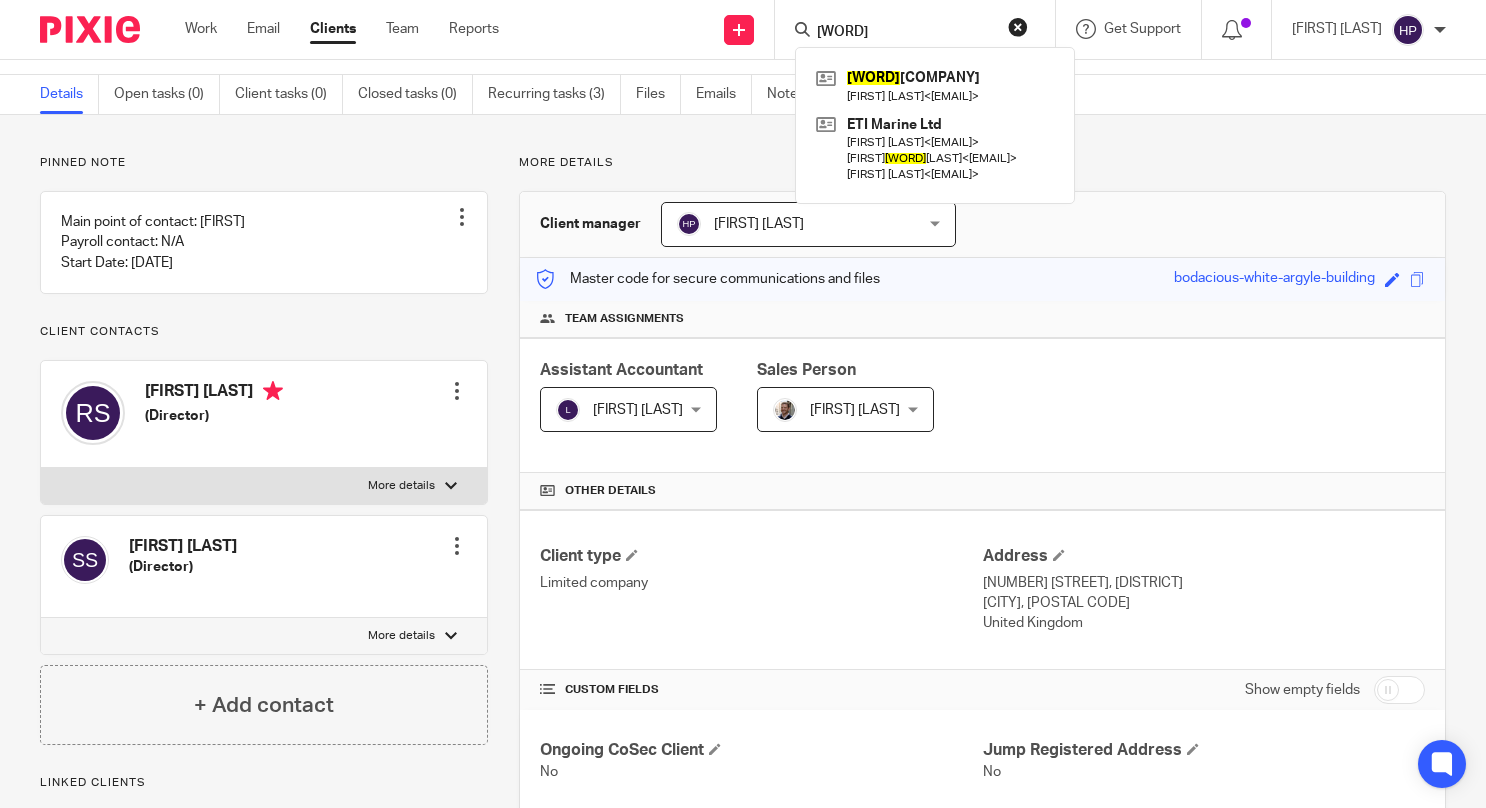 type on "[WORD]" 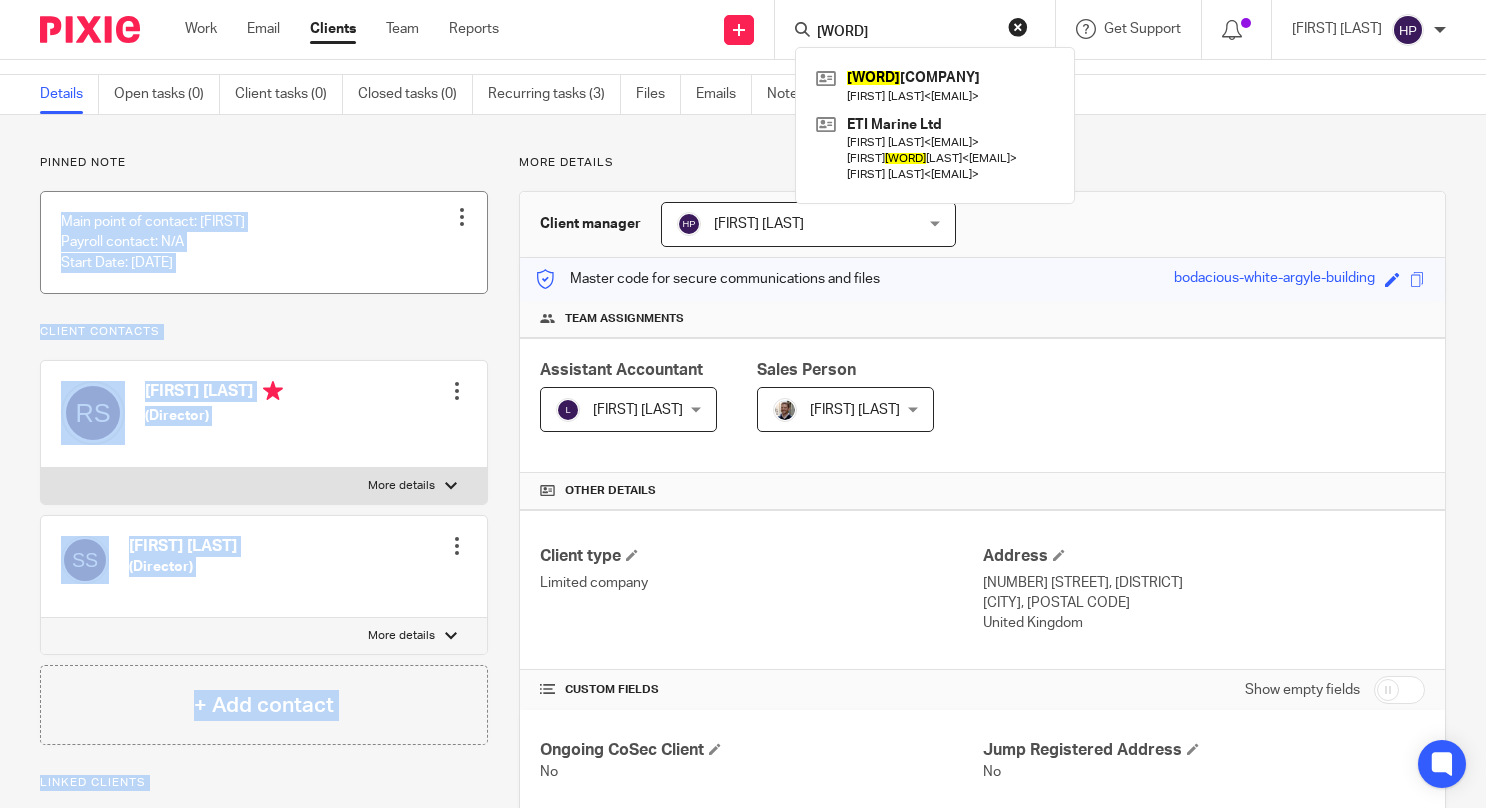 drag, startPoint x: 500, startPoint y: 117, endPoint x: 371, endPoint y: 192, distance: 149.21796 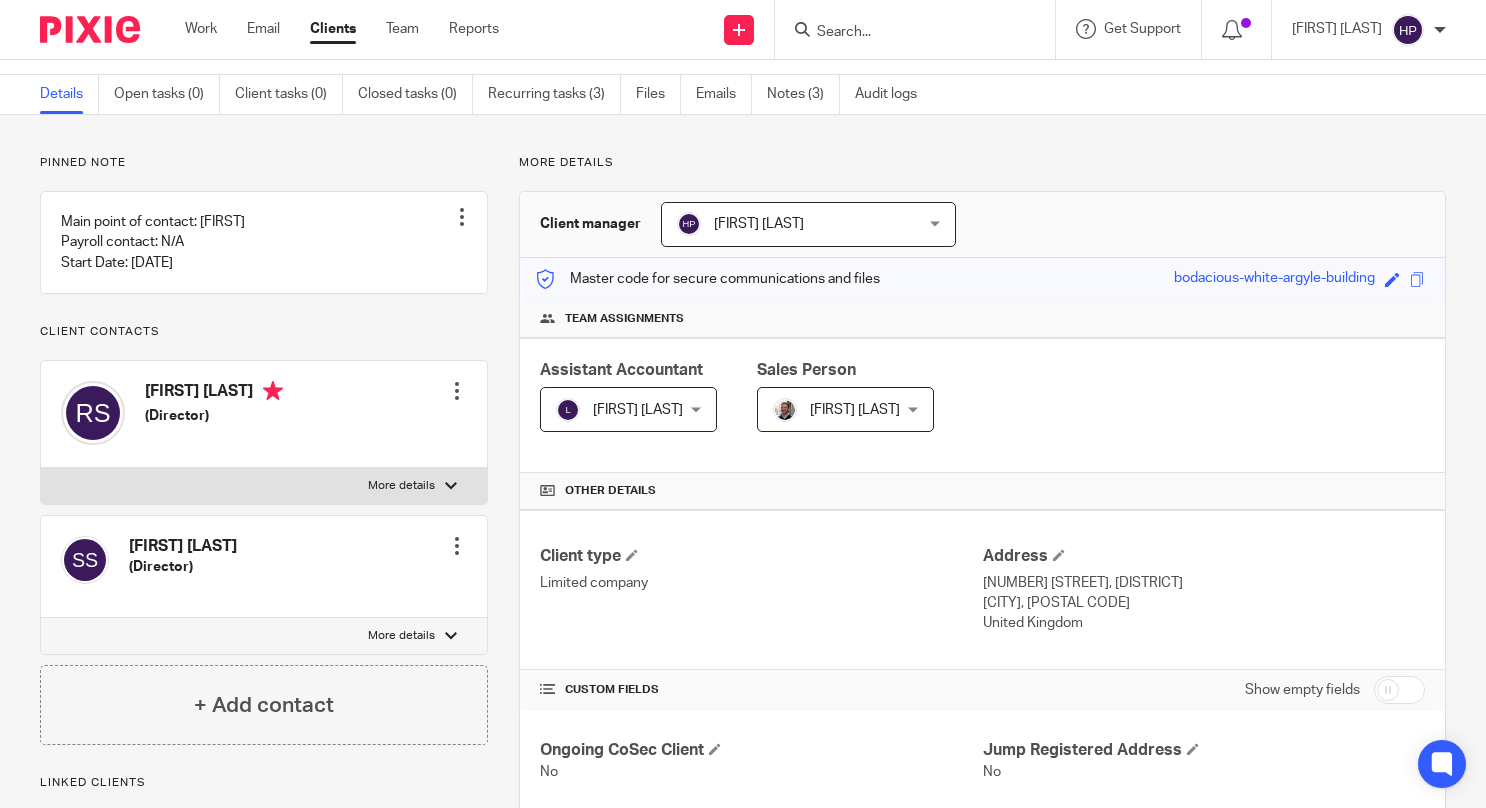 drag, startPoint x: 371, startPoint y: 192, endPoint x: 308, endPoint y: 156, distance: 72.56032 